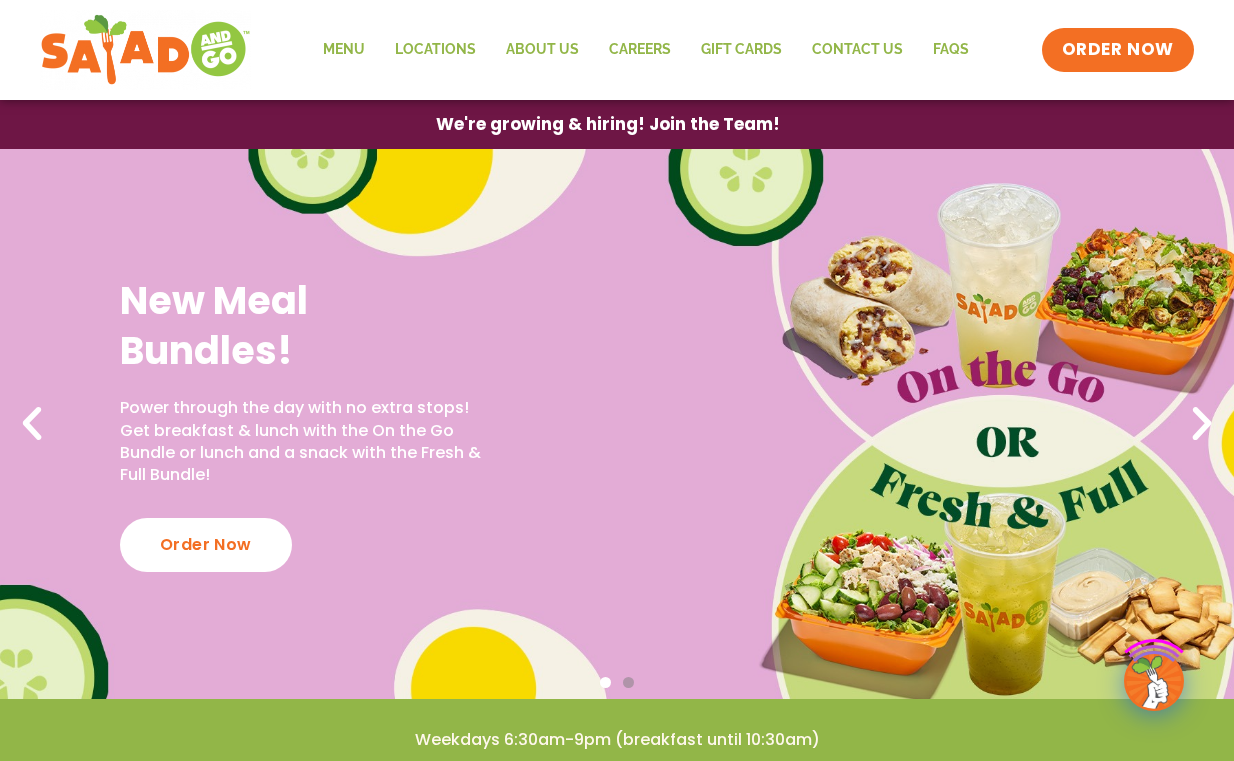 scroll, scrollTop: 0, scrollLeft: 0, axis: both 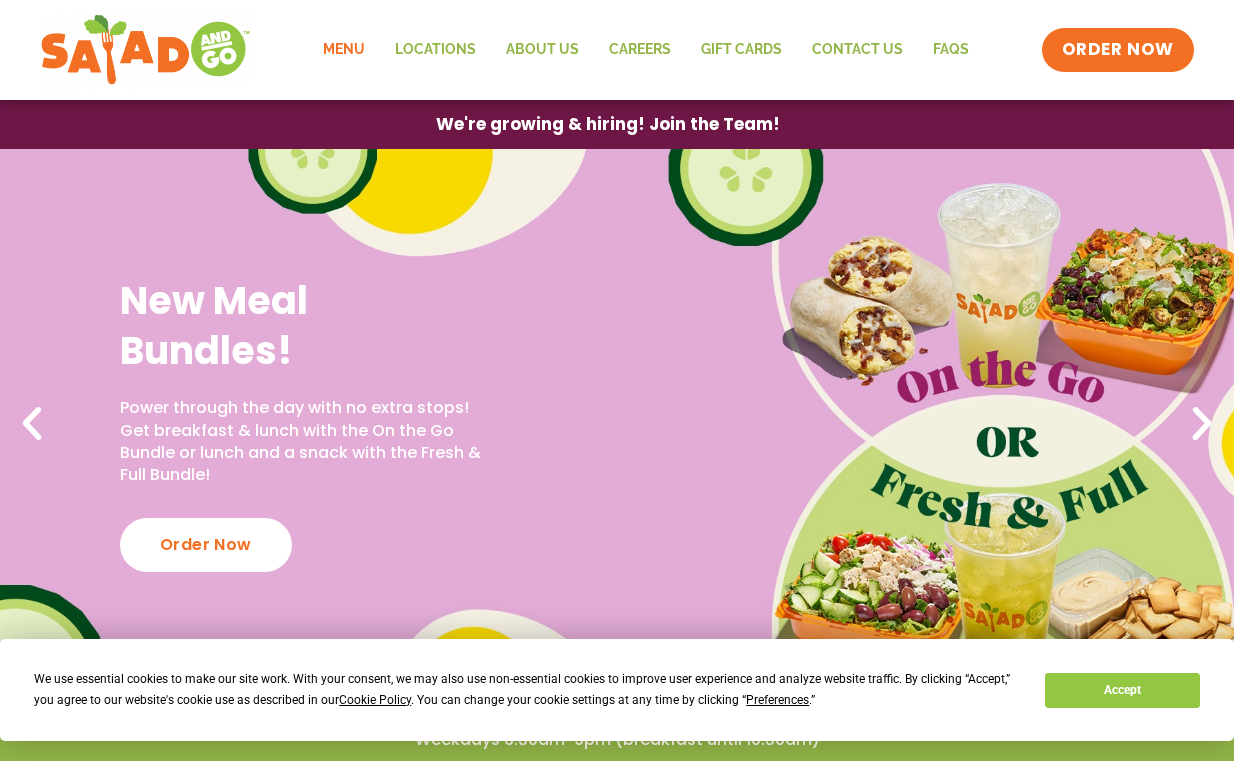 click on "Menu" 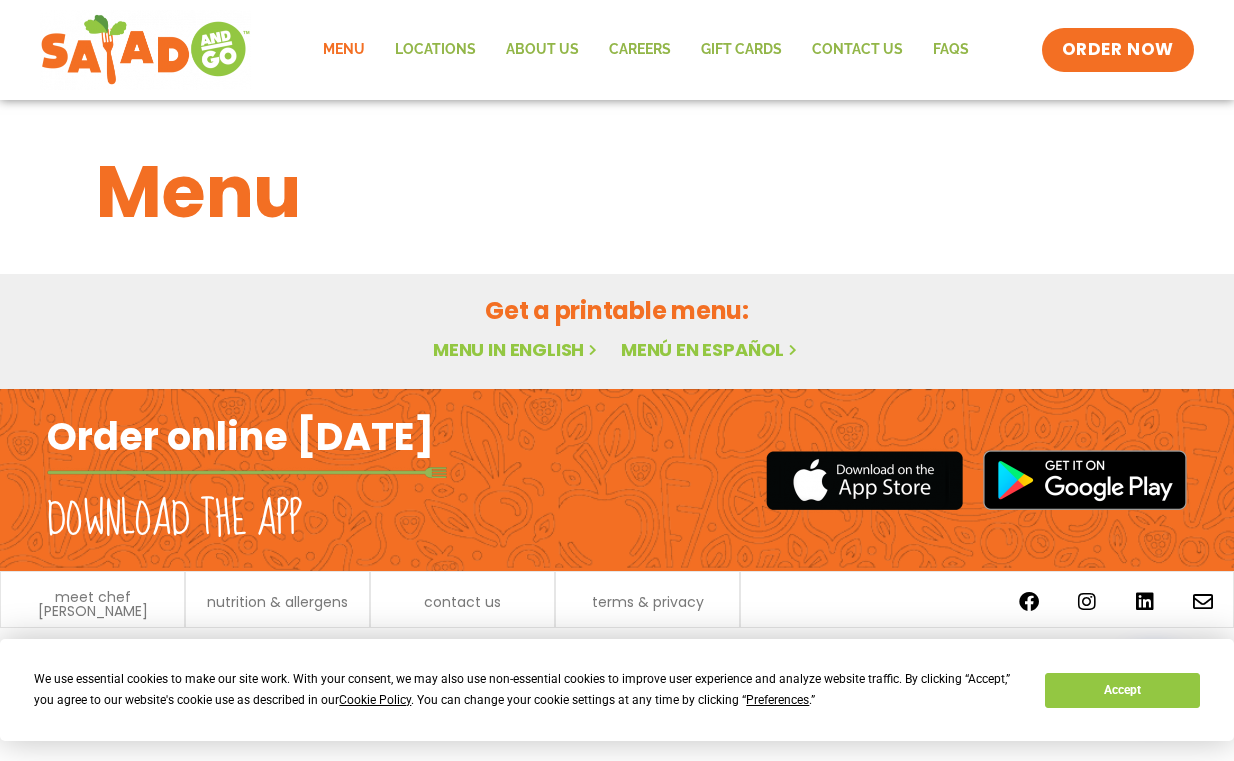 scroll, scrollTop: 0, scrollLeft: 0, axis: both 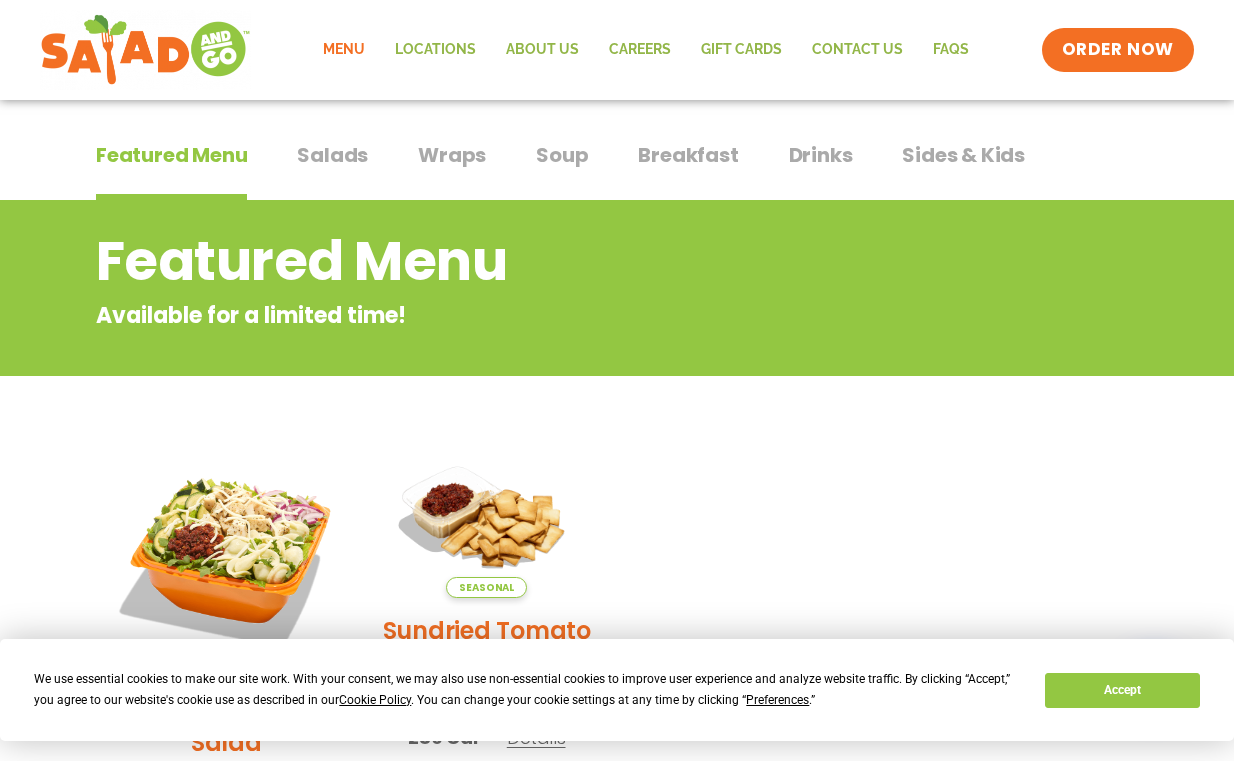 click on "Wraps   Wraps" at bounding box center [452, 170] 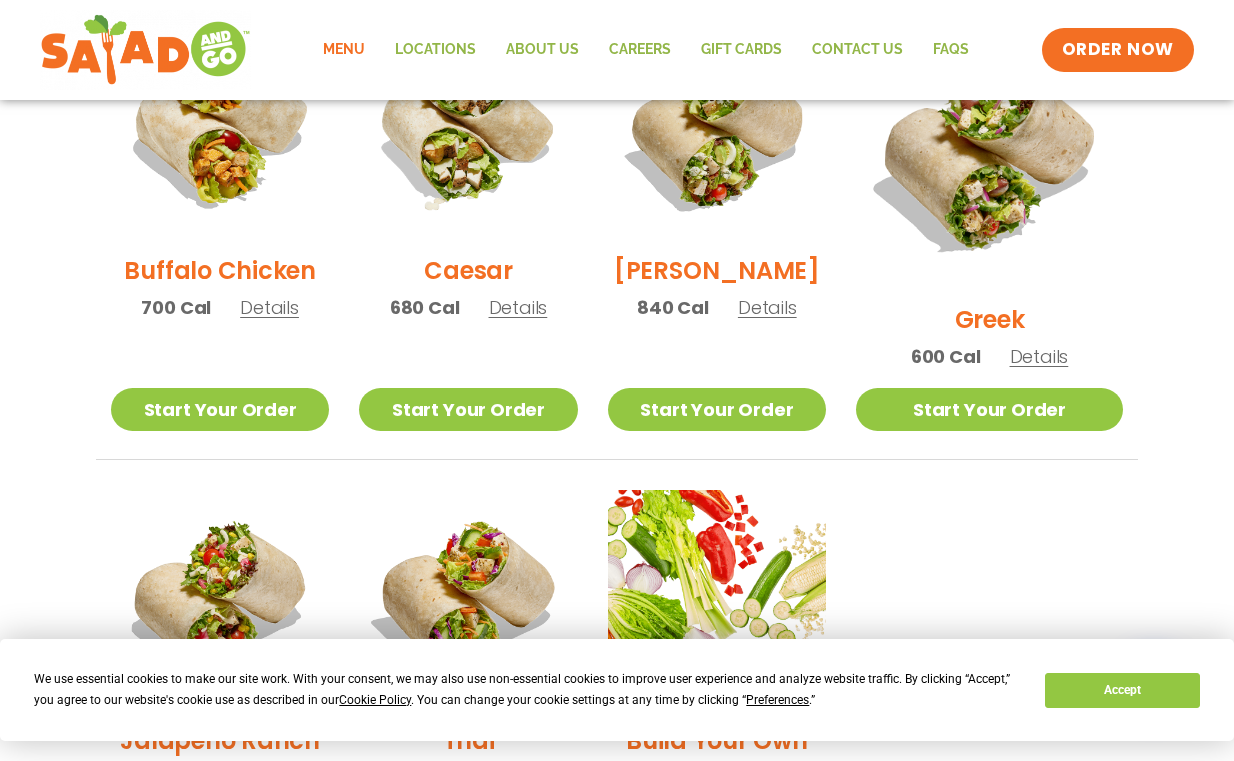 scroll, scrollTop: 1029, scrollLeft: 0, axis: vertical 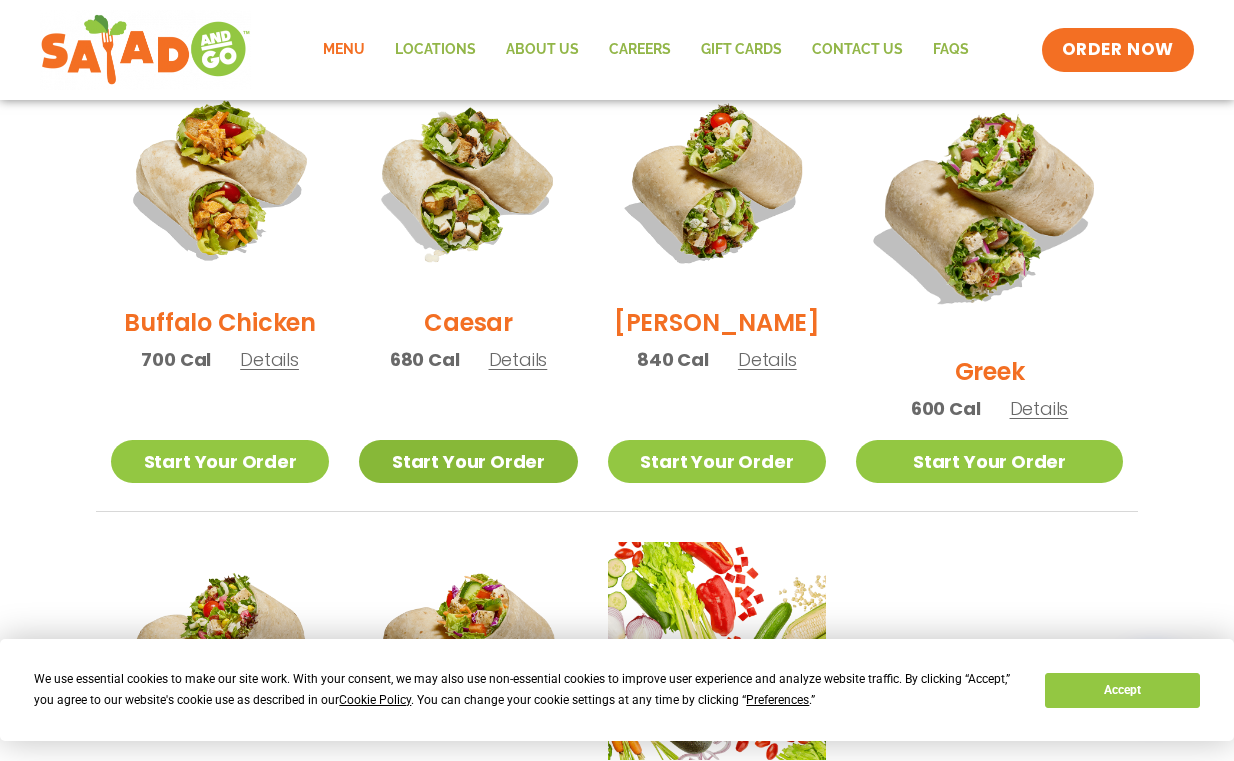 click on "Start Your Order" at bounding box center [468, 461] 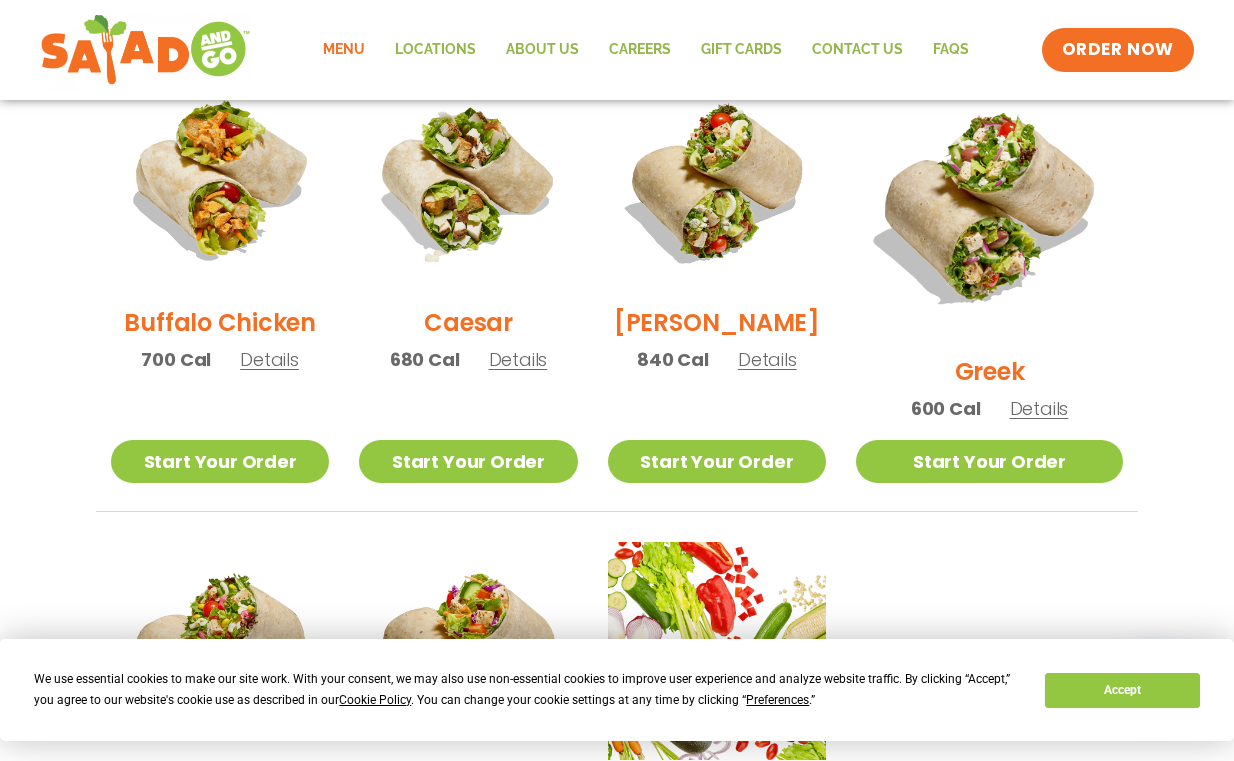 click on "Details" at bounding box center (518, 359) 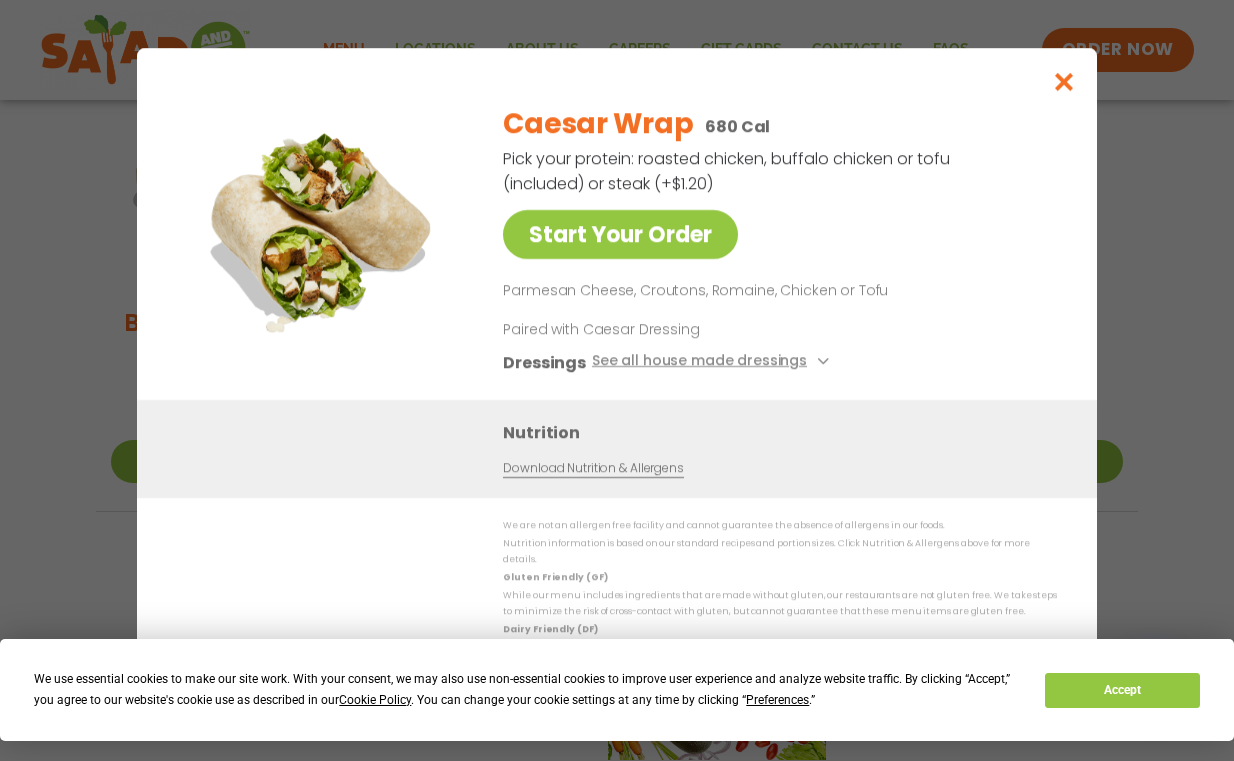 click at bounding box center [1064, 81] 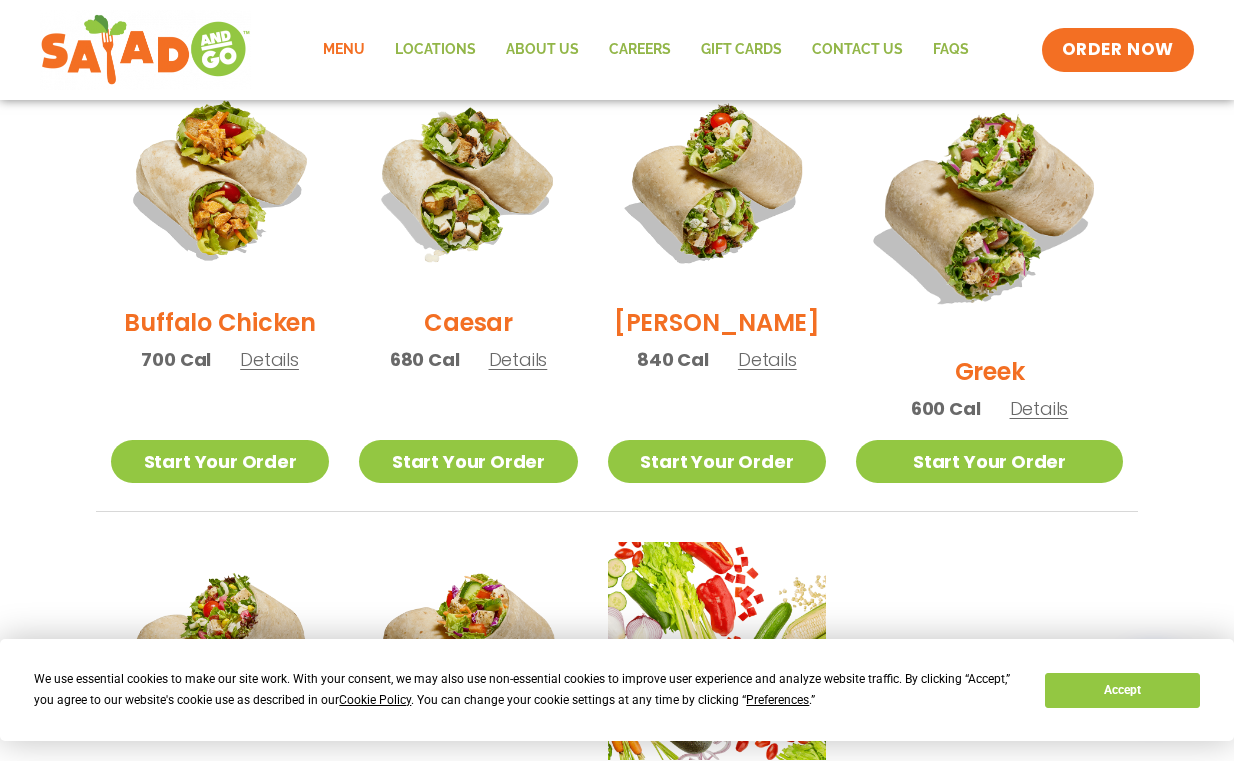 click on "Menu" 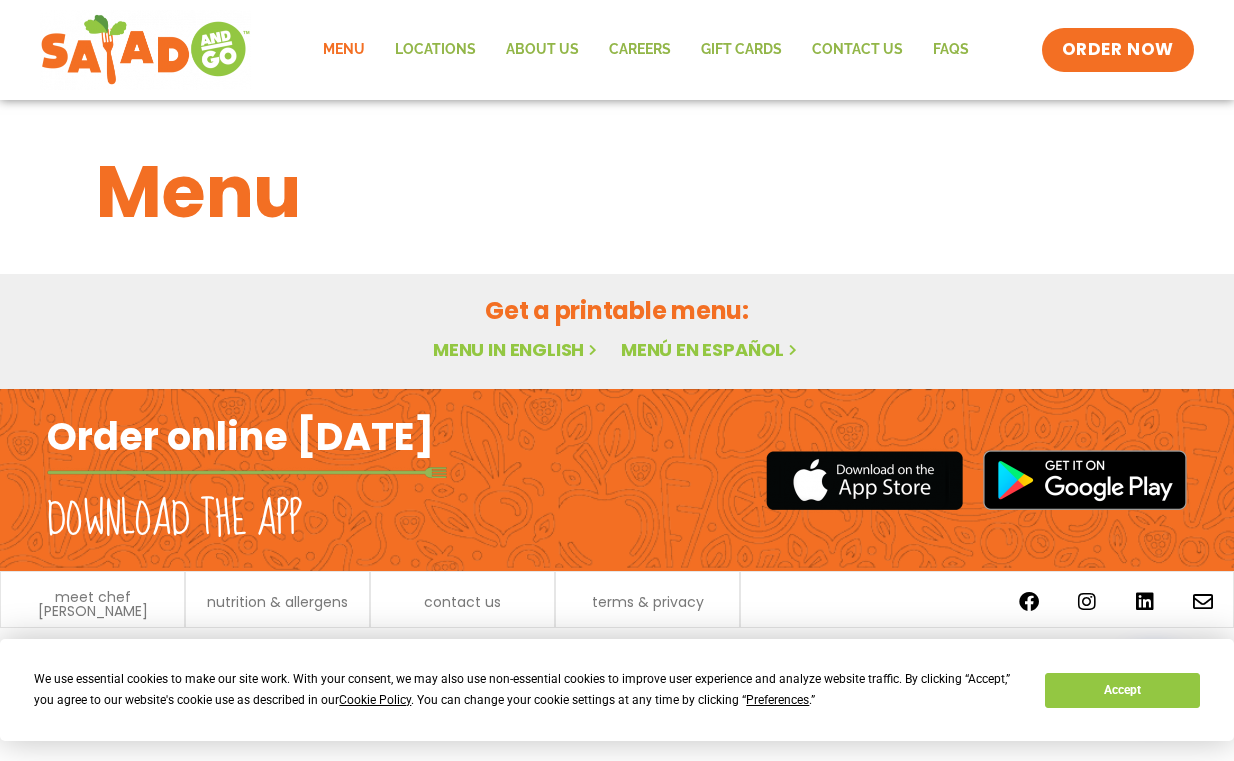 scroll, scrollTop: 0, scrollLeft: 0, axis: both 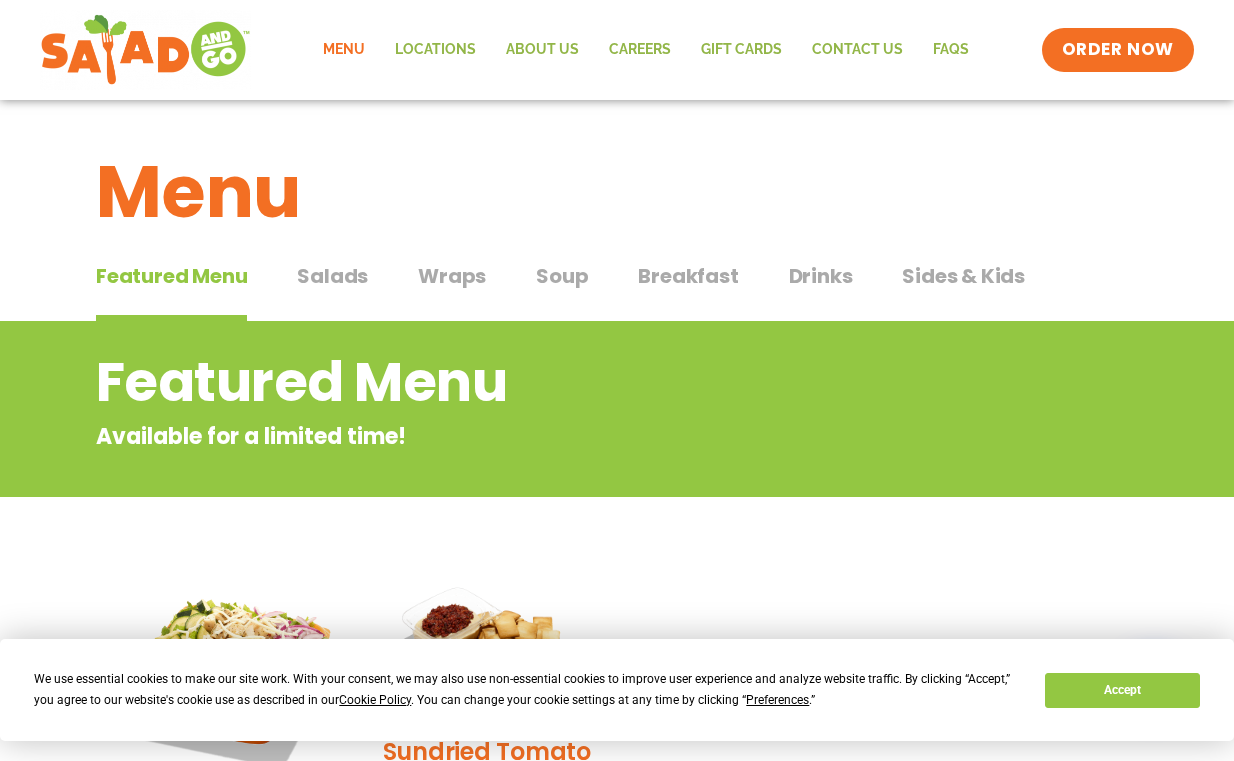 click on "Sides & Kids" at bounding box center (963, 276) 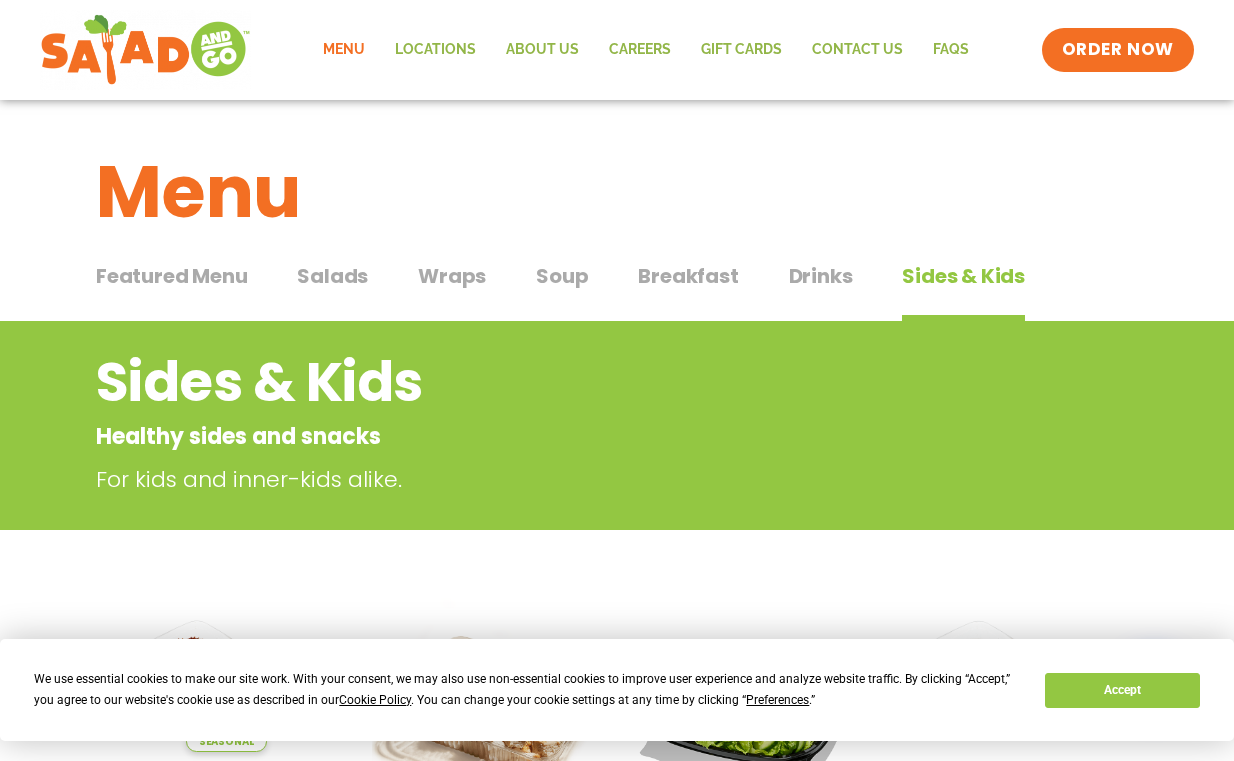 scroll, scrollTop: 0, scrollLeft: 0, axis: both 